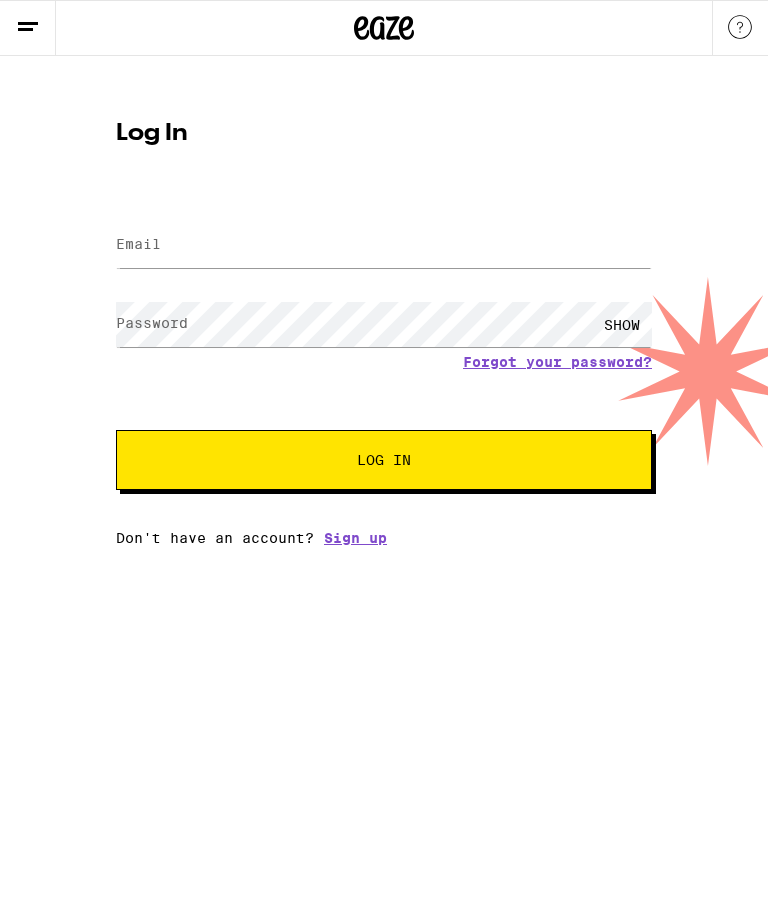 scroll, scrollTop: 0, scrollLeft: 0, axis: both 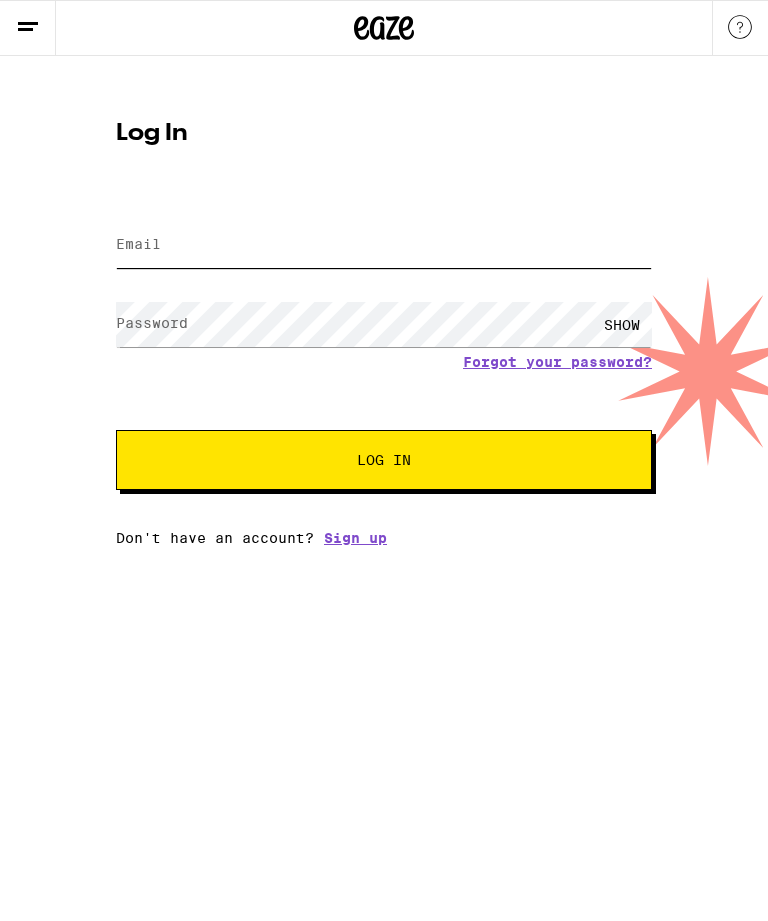type on "[EMAIL_ADDRESS][DOMAIN_NAME]" 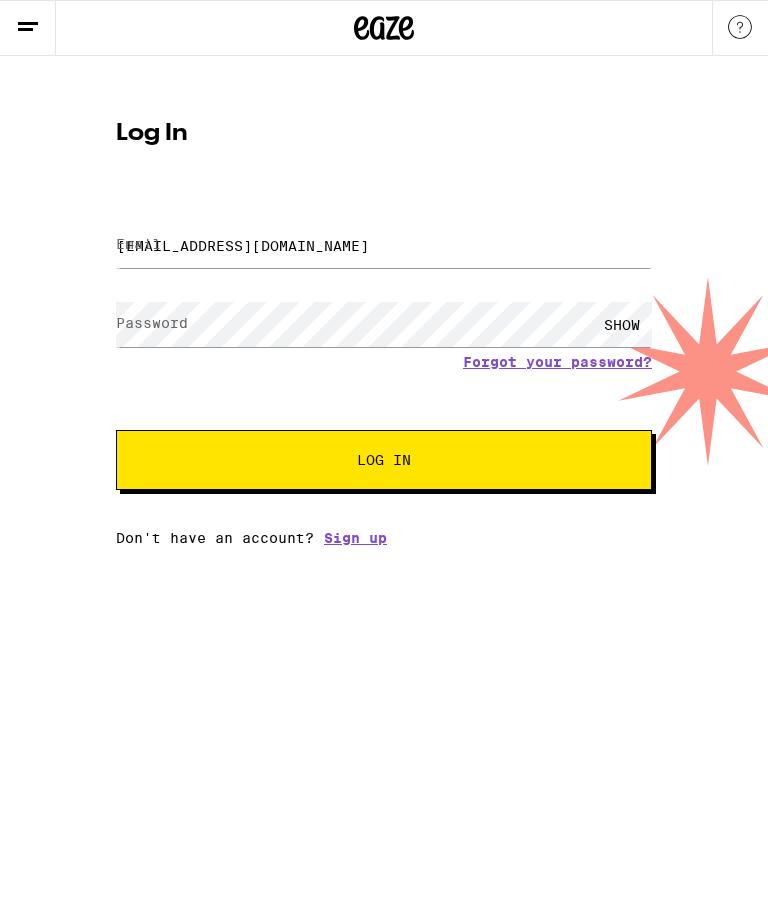 click on "Log In" at bounding box center [384, 460] 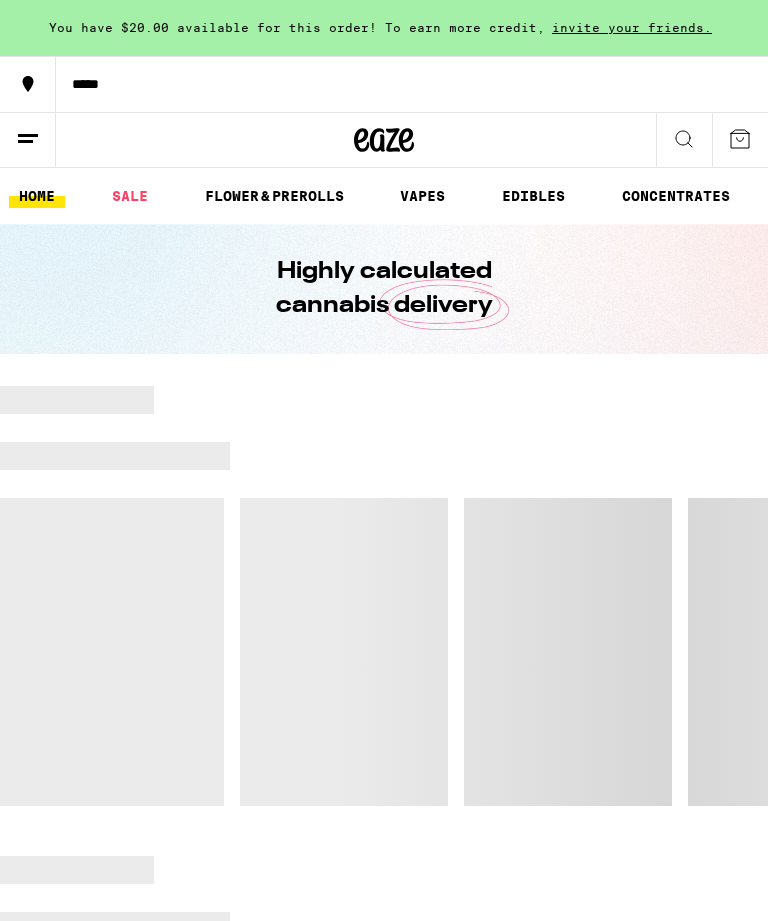 scroll, scrollTop: 0, scrollLeft: 0, axis: both 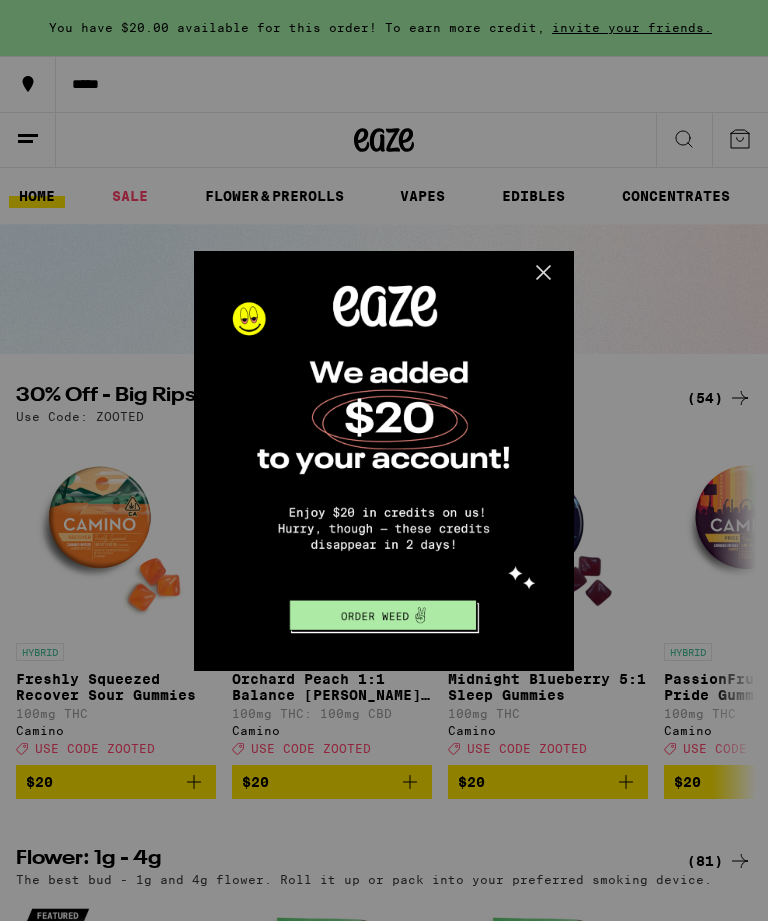 click at bounding box center (526, 279) 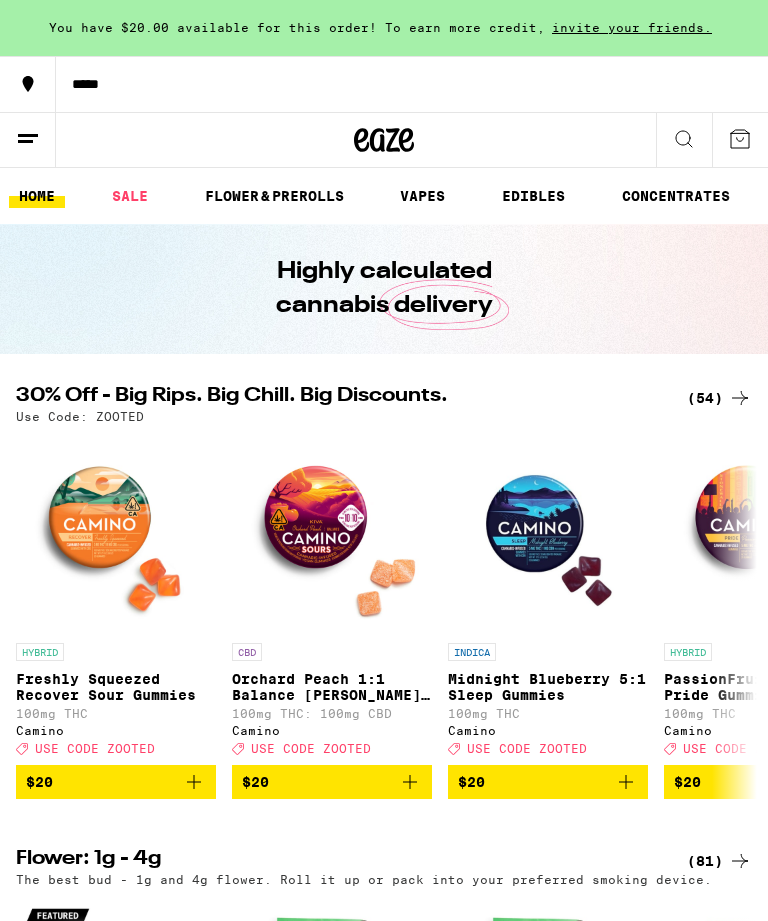 click on "EDIBLES" at bounding box center (533, 196) 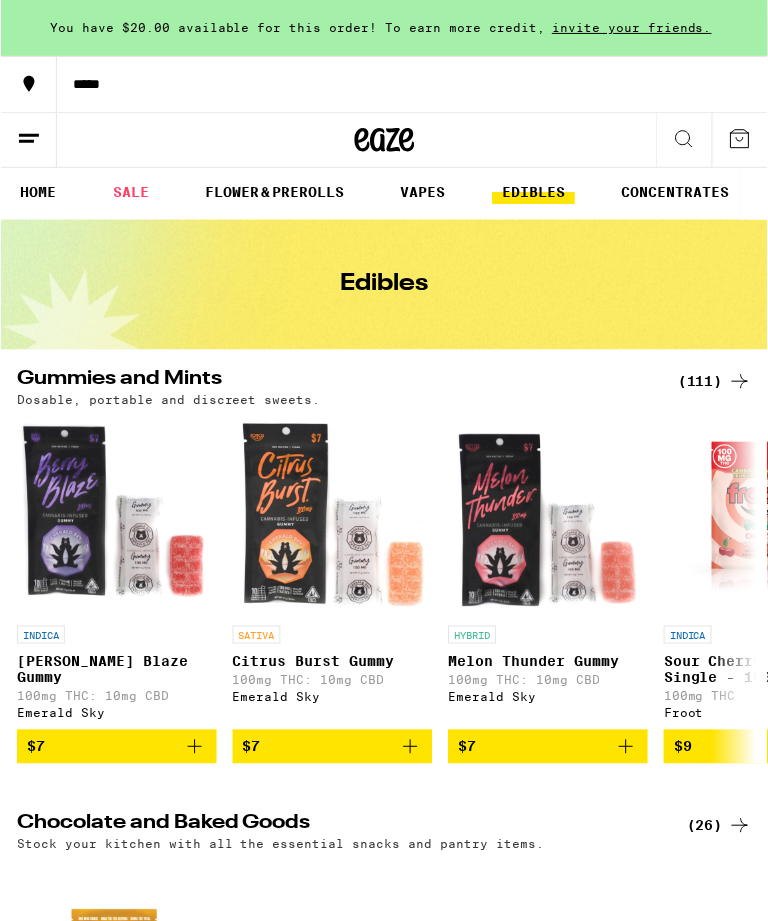 scroll, scrollTop: 0, scrollLeft: 0, axis: both 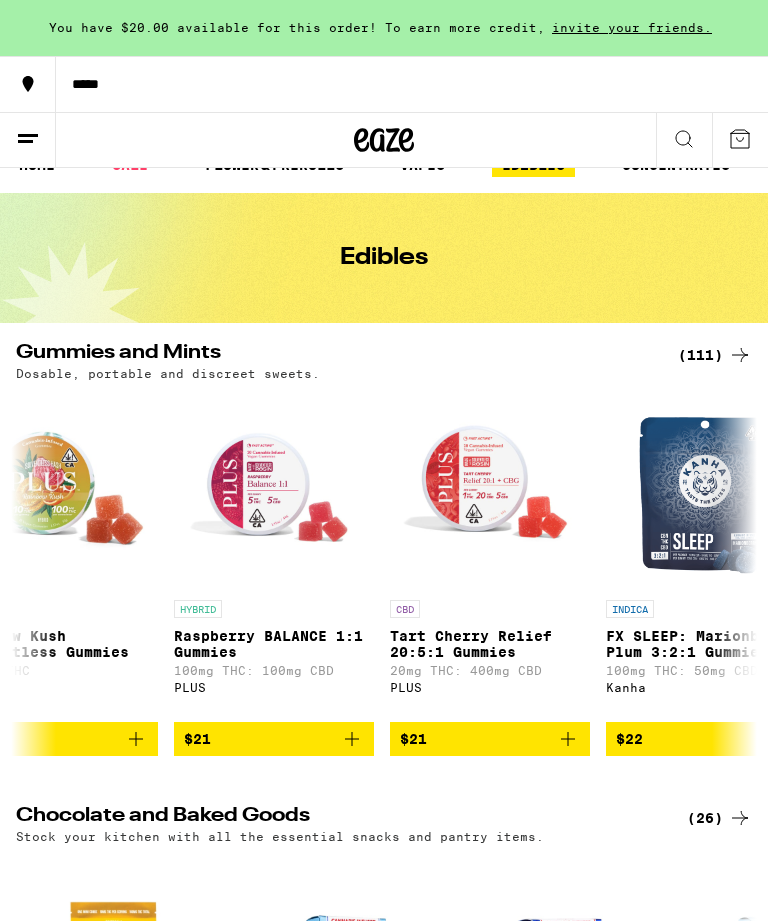 click on "$21" at bounding box center [490, 739] 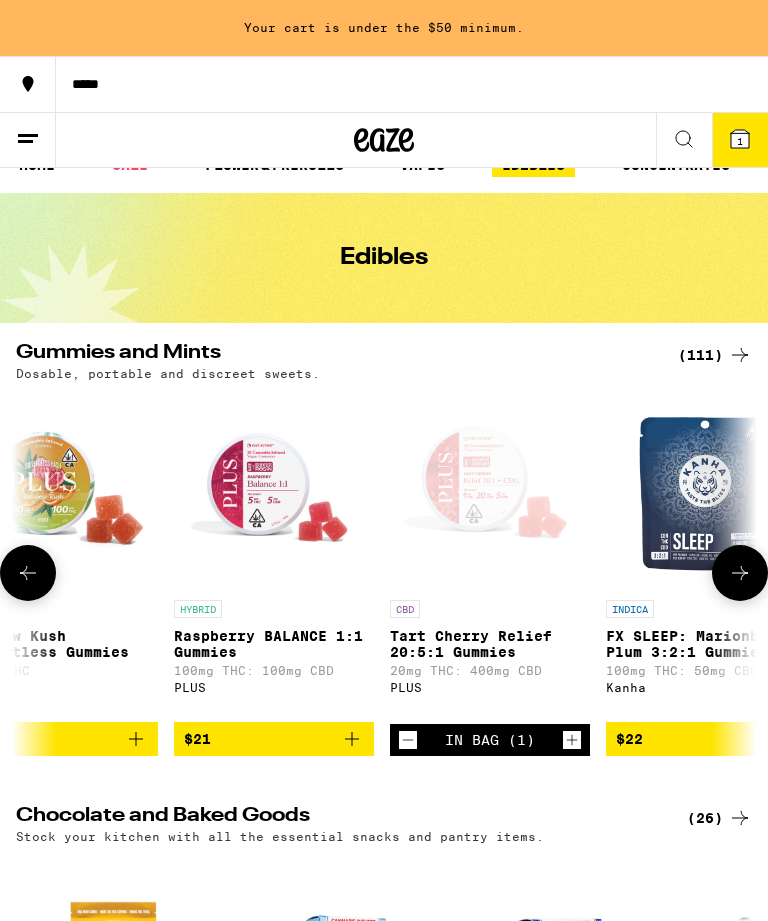 click on "In Bag (1)" at bounding box center (490, 740) 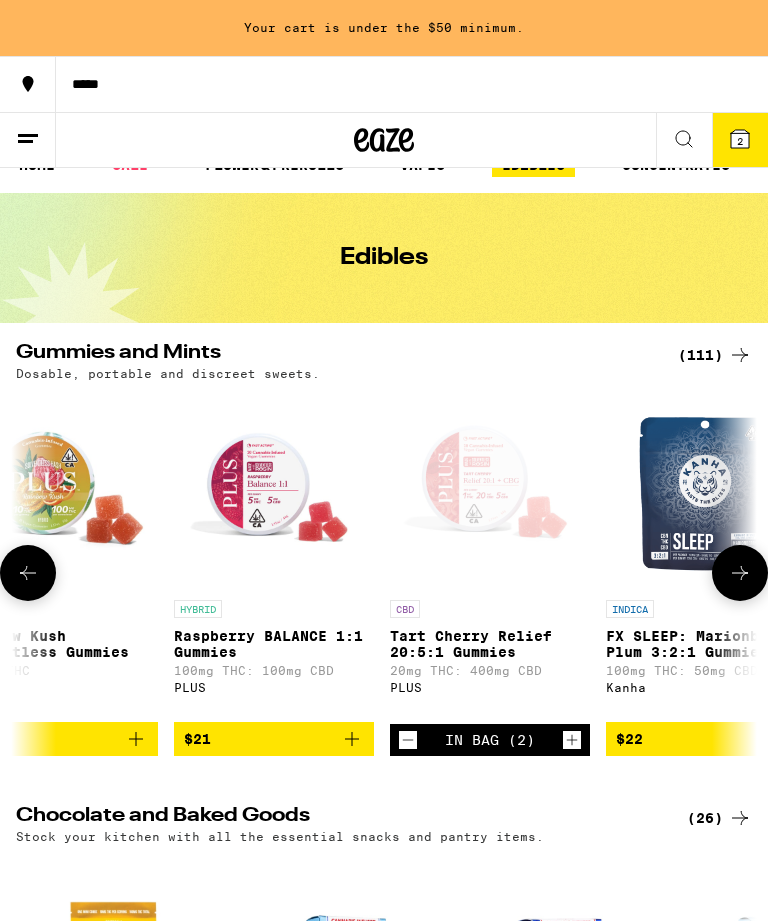 click 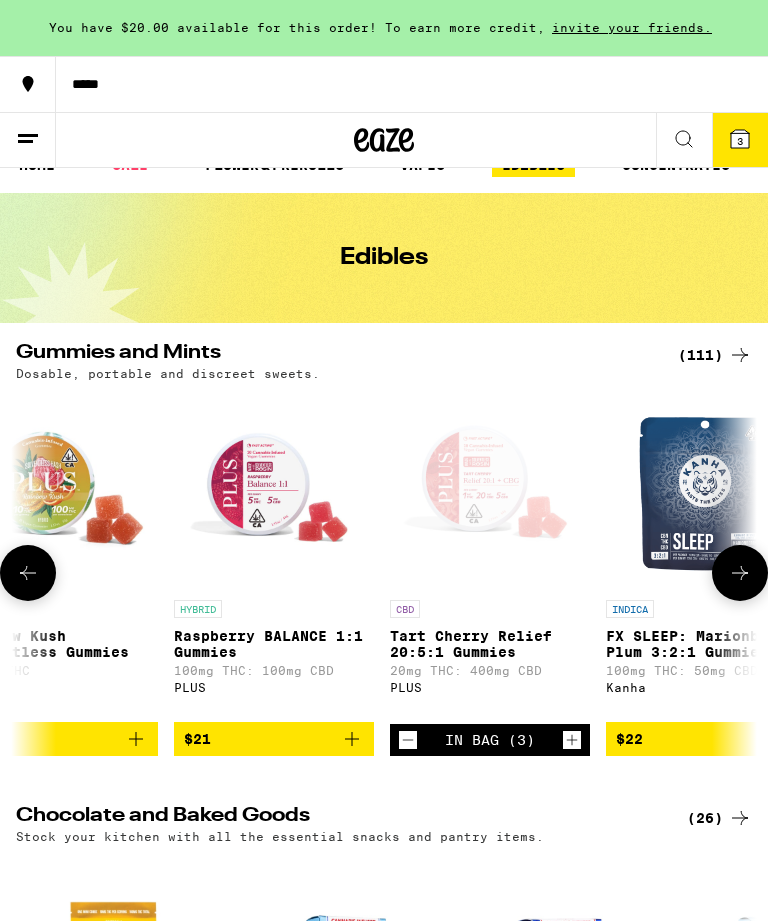 click on "3" at bounding box center (740, 140) 